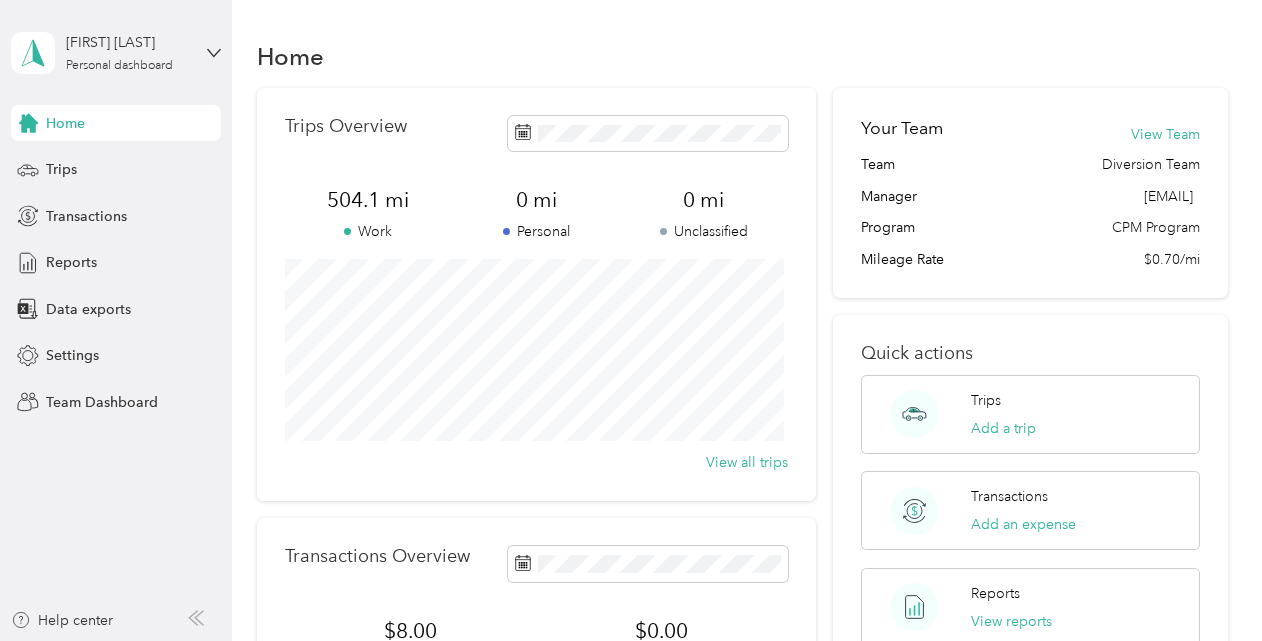 scroll, scrollTop: 0, scrollLeft: 0, axis: both 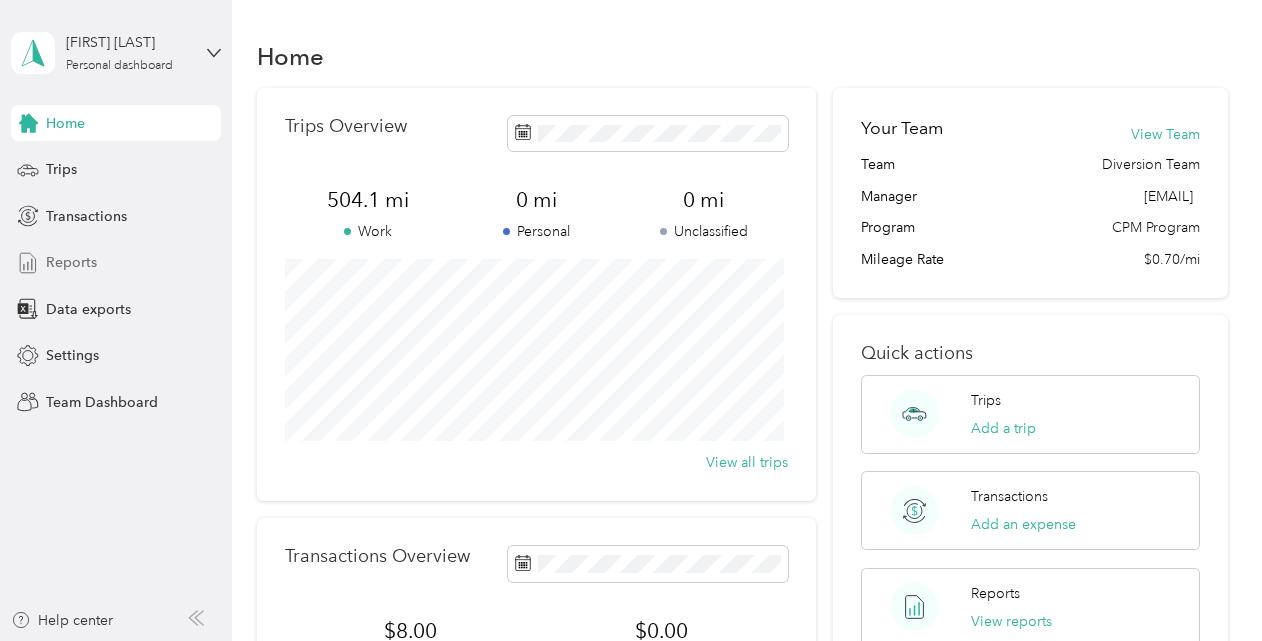 click on "Reports" at bounding box center [116, 263] 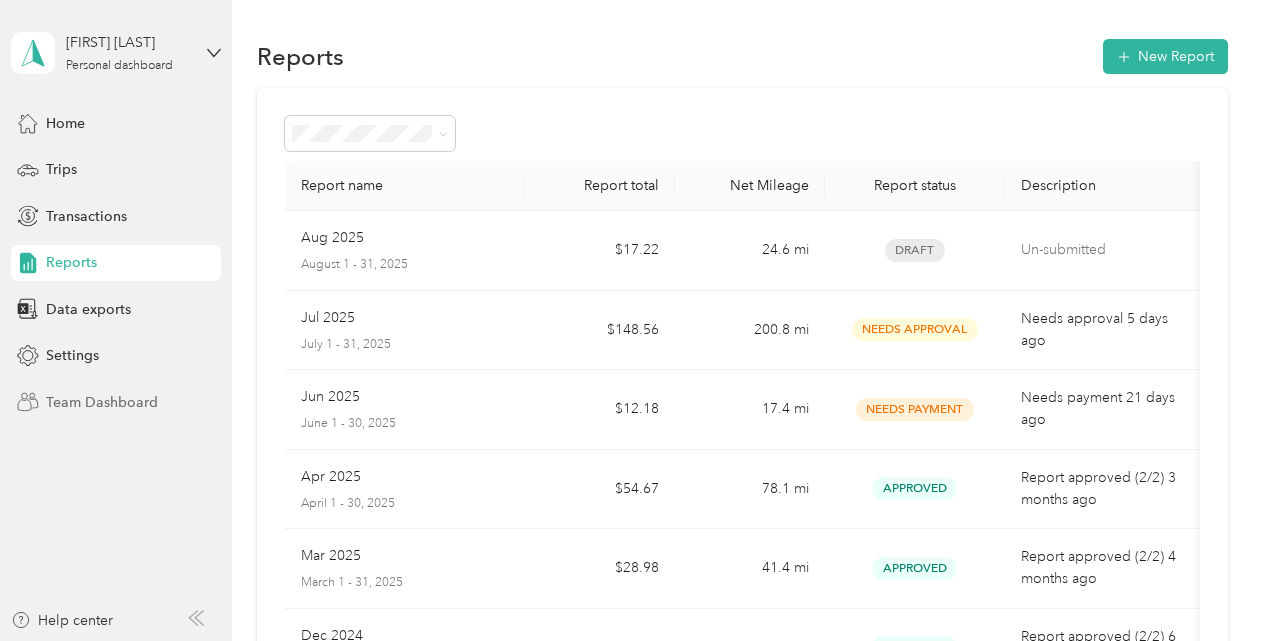 click on "Team Dashboard" at bounding box center (102, 402) 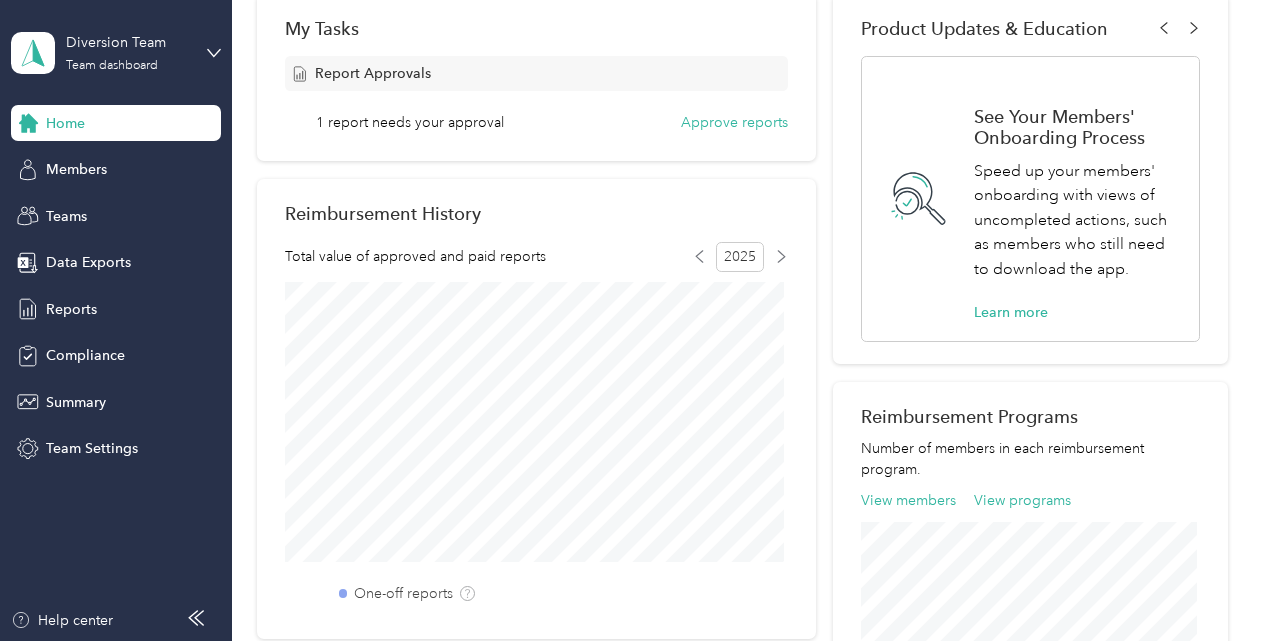 scroll, scrollTop: 400, scrollLeft: 0, axis: vertical 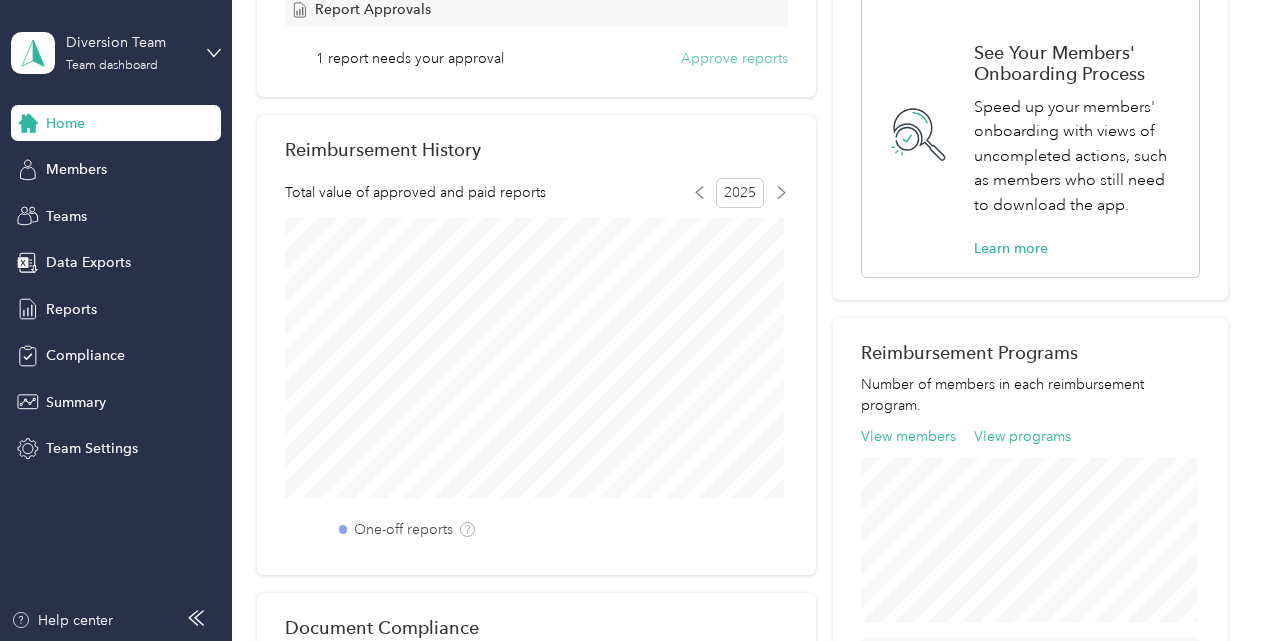 click on "Approve reports" at bounding box center [734, 58] 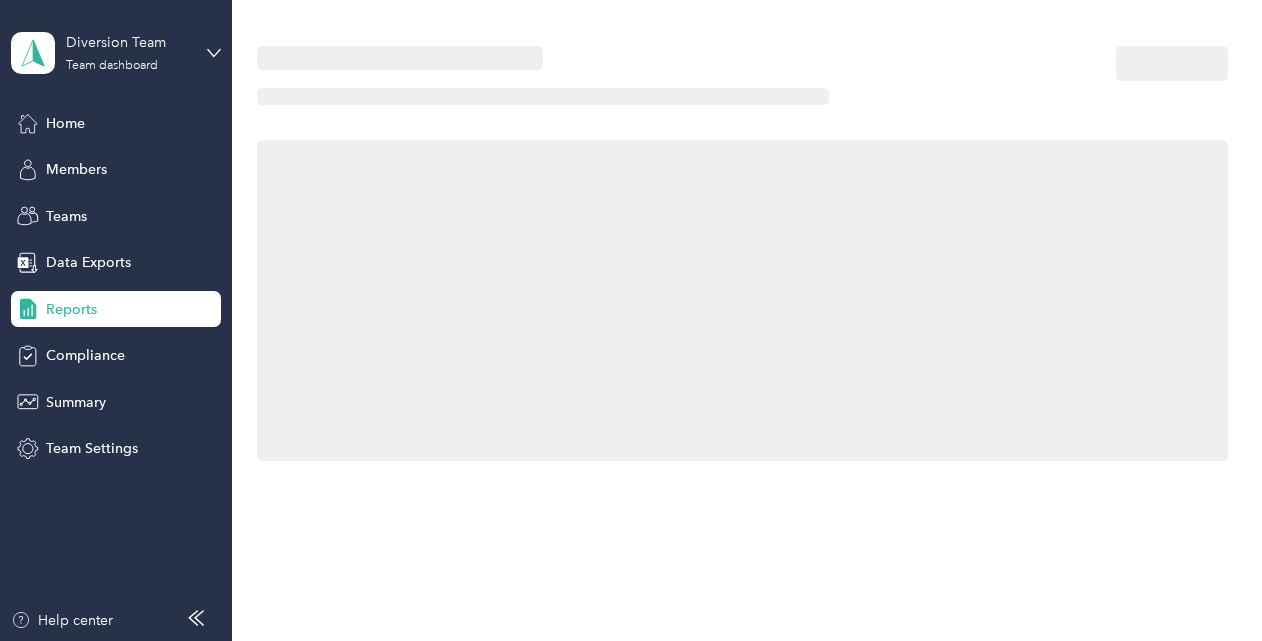 scroll, scrollTop: 0, scrollLeft: 0, axis: both 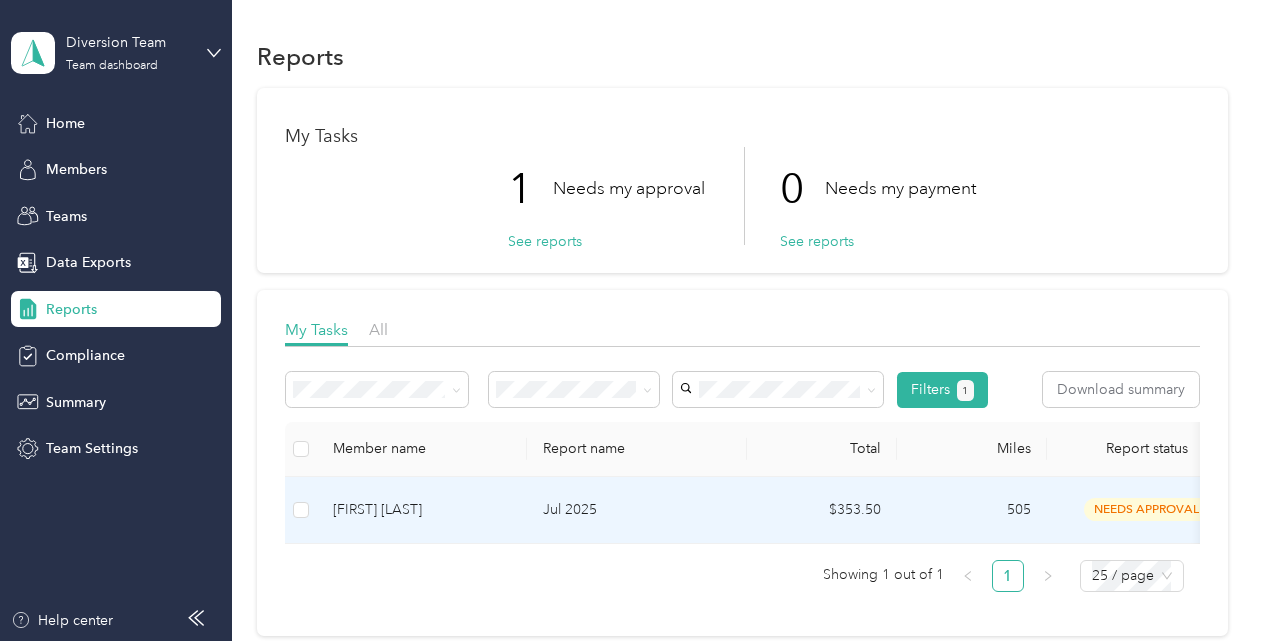 click on "[FIRST] [LAST]" at bounding box center (422, 510) 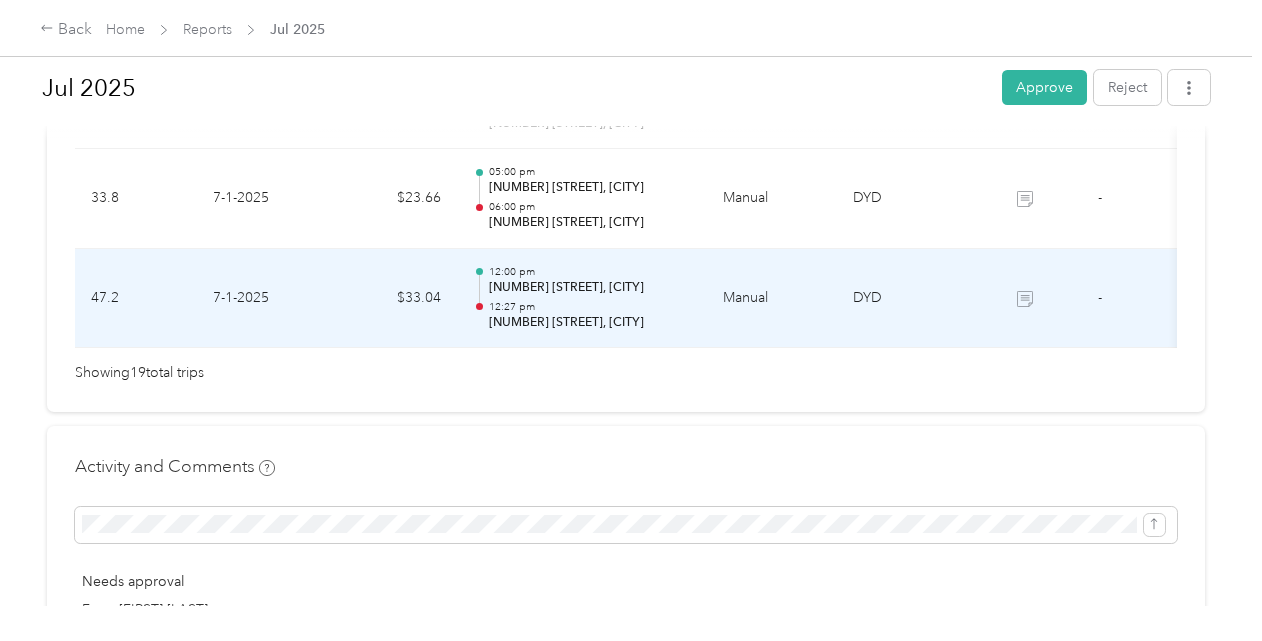 scroll, scrollTop: 2200, scrollLeft: 0, axis: vertical 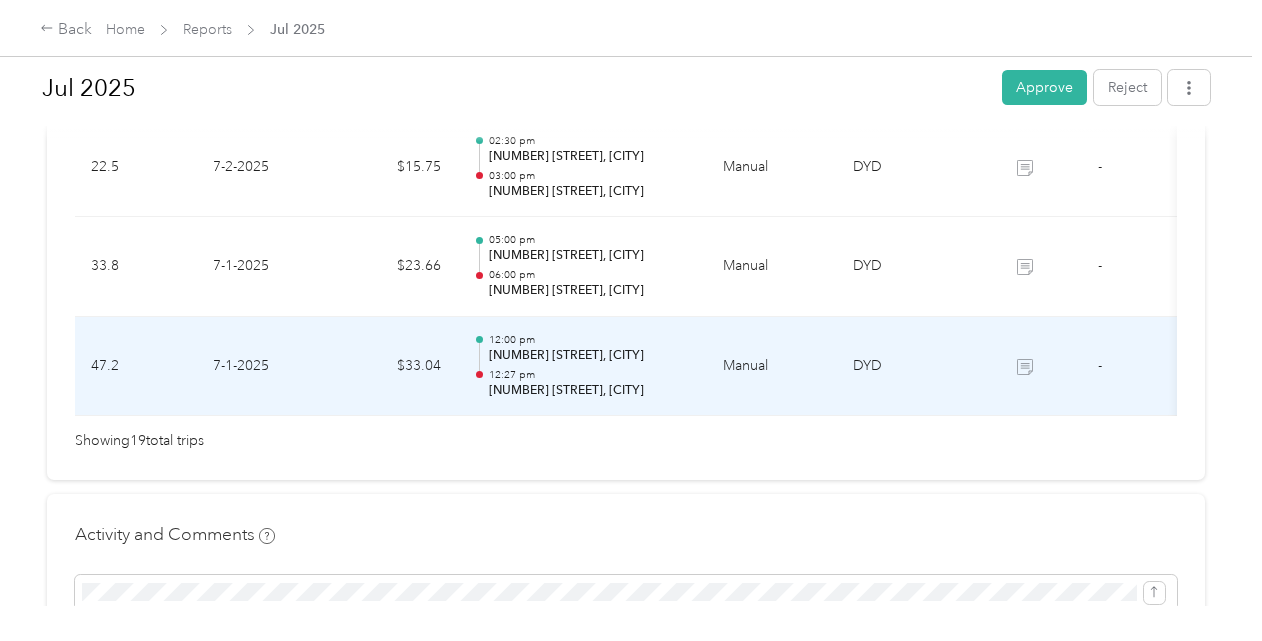 click on "12:27 pm" at bounding box center (590, 375) 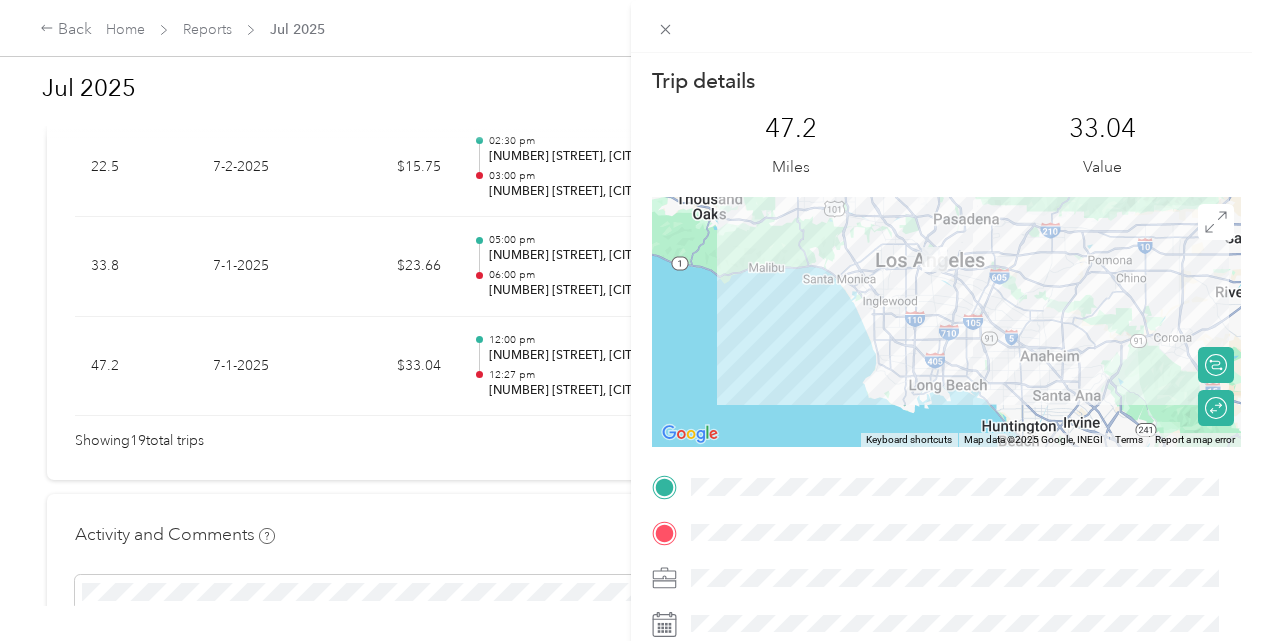 click on "Trip details This trip cannot be edited because it is either under review, approved, or paid. Contact your Team Manager to edit it. 47.2 Miles 33.04 Value  ← Move left → Move right ↑ Move up ↓ Move down + Zoom in - Zoom out Home Jump left by 75% End Jump right by 75% Page Up Jump up by 75% Page Down Jump down by 75% Keyboard shortcuts Map Data Map data ©2025 Google, INEGI Map data ©2025 Google, INEGI 20 km  Click to toggle between metric and imperial units Terms Report a map error Calculate route Round trip TO" at bounding box center (631, 320) 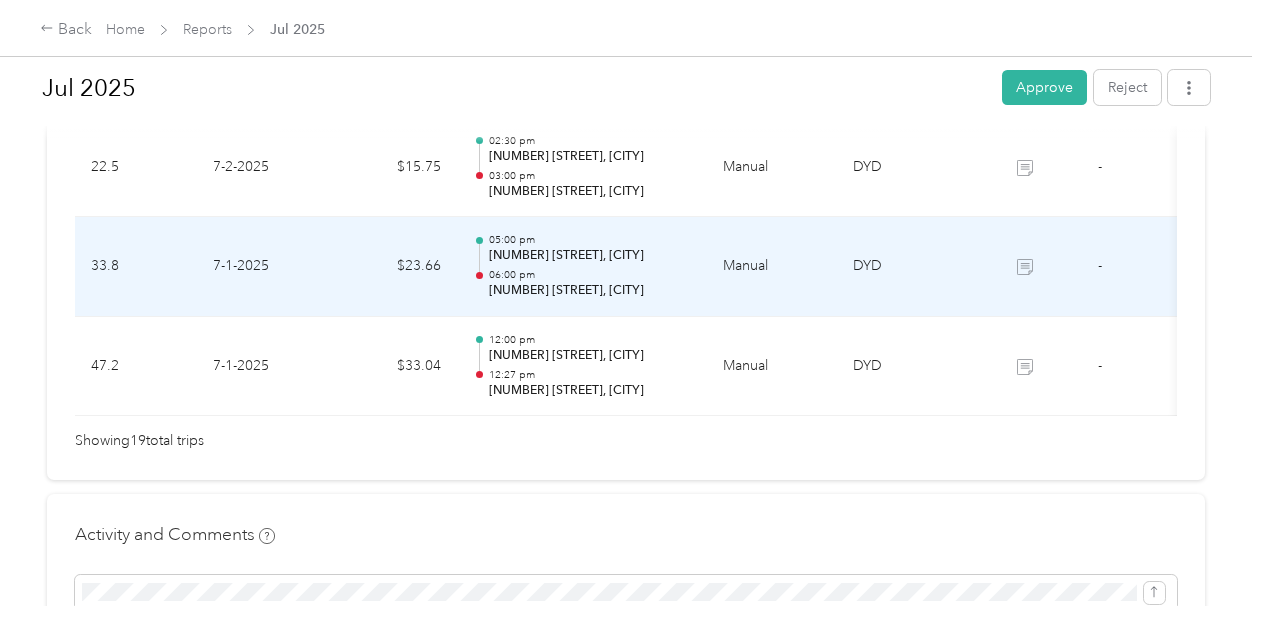 click on "Manual" at bounding box center [772, 267] 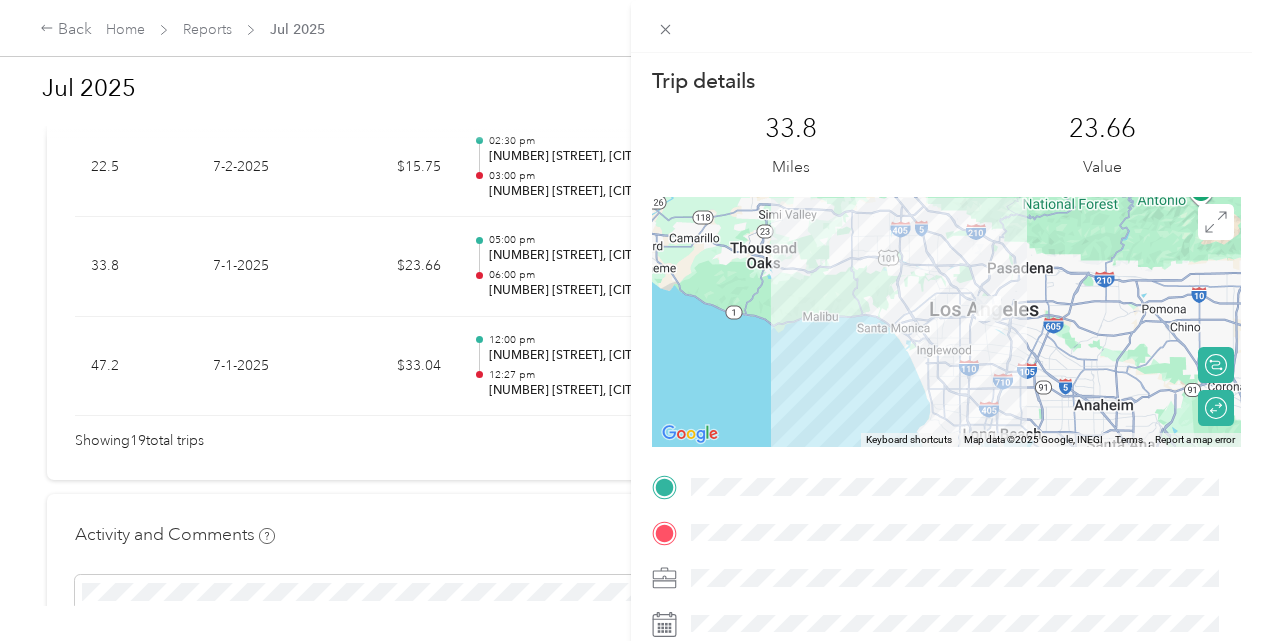 click on "Trip details This trip cannot be edited because it is either under review, approved, or paid. Contact your Team Manager to edit it. 33.8 Miles 23.66 Value  ← Move left → Move right ↑ Move up ↓ Move down + Zoom in - Zoom out Home Jump left by 75% End Jump right by 75% Page Up Jump up by 75% Page Down Jump down by 75% Keyboard shortcuts Map Data Map data ©2025 Google, INEGI Map data ©2025 Google, INEGI 20 km  Click to toggle between metric and imperial units Terms Report a map error Calculate route Round trip TO" at bounding box center (631, 320) 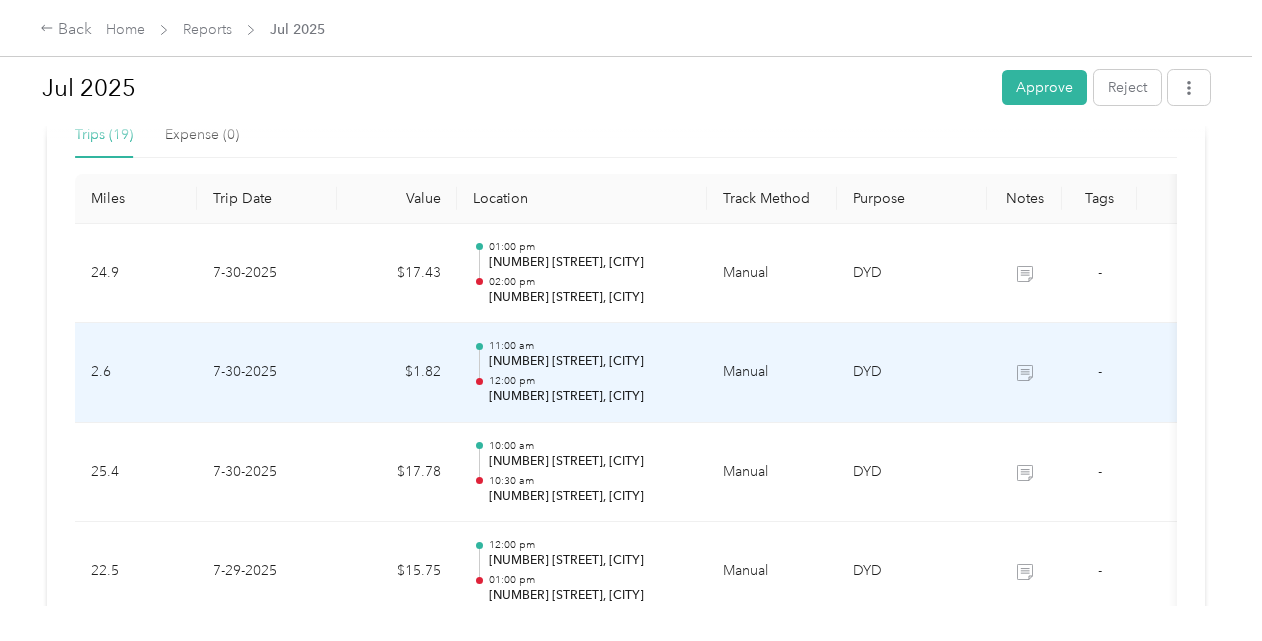 scroll, scrollTop: 500, scrollLeft: 0, axis: vertical 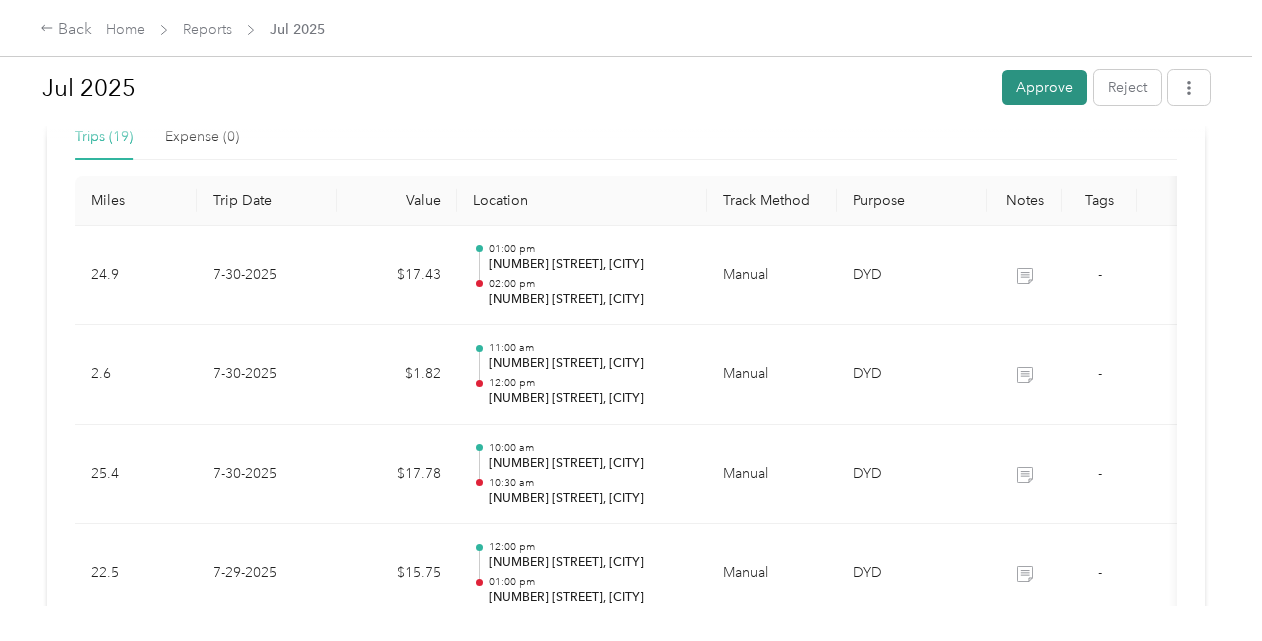 click on "Approve" at bounding box center (1044, 87) 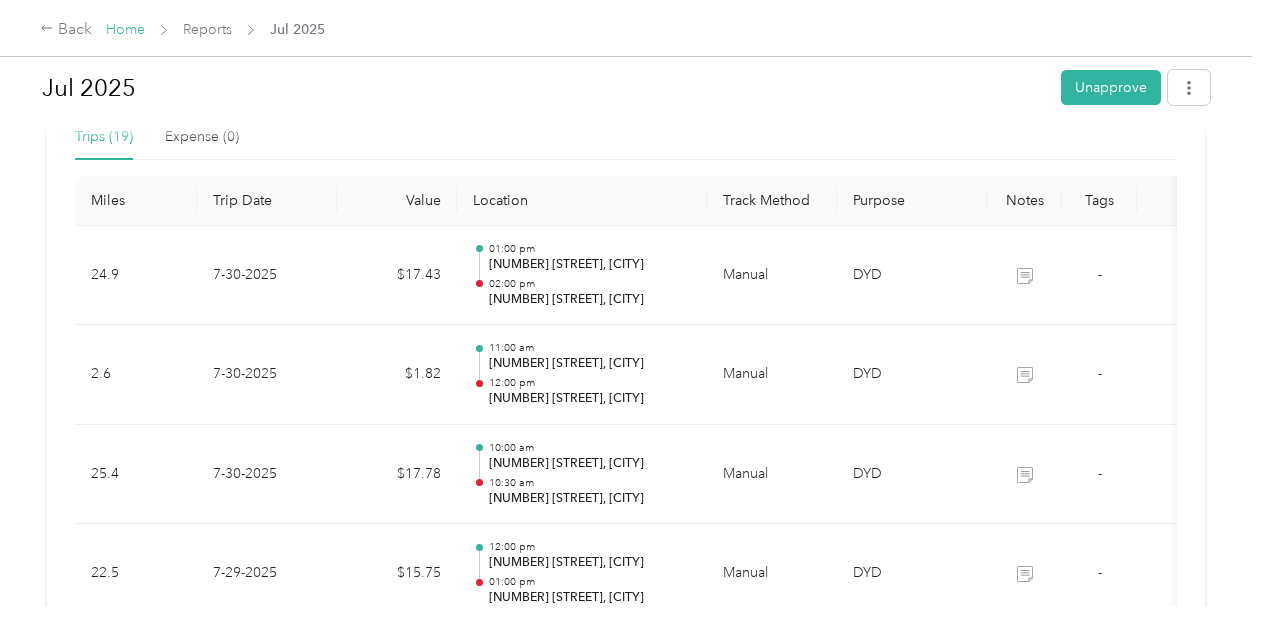 click on "Home" at bounding box center [125, 29] 